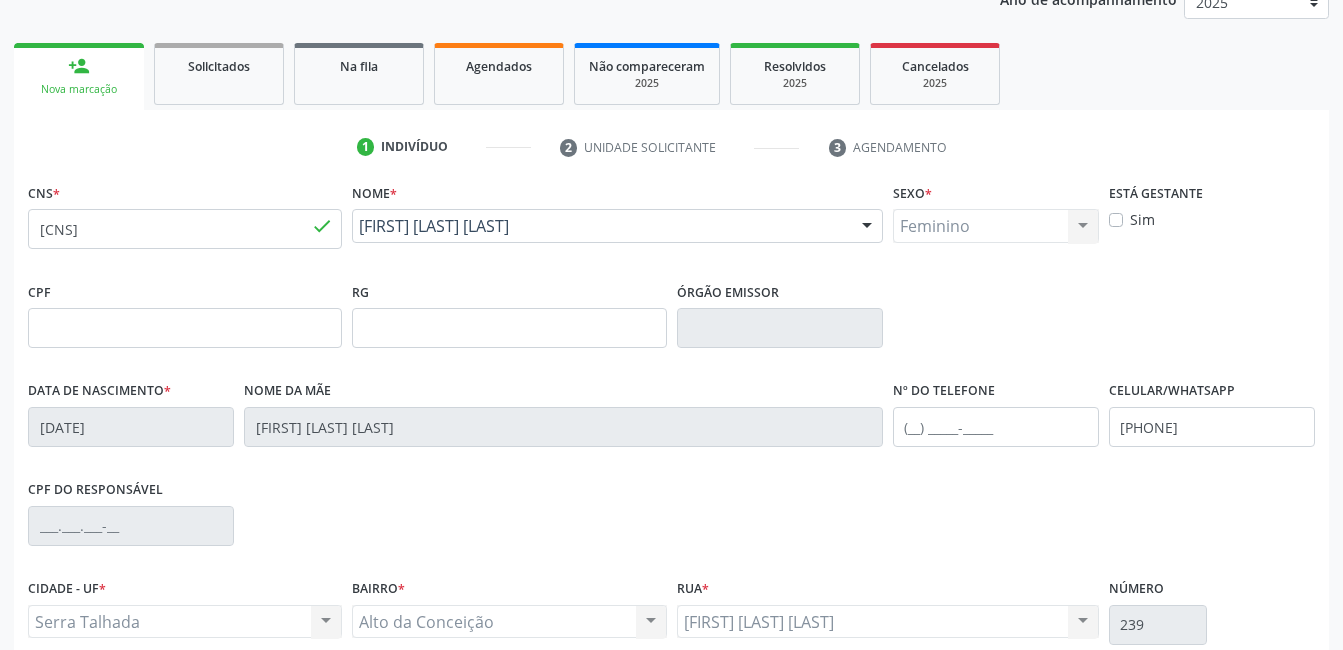 scroll, scrollTop: 256, scrollLeft: 0, axis: vertical 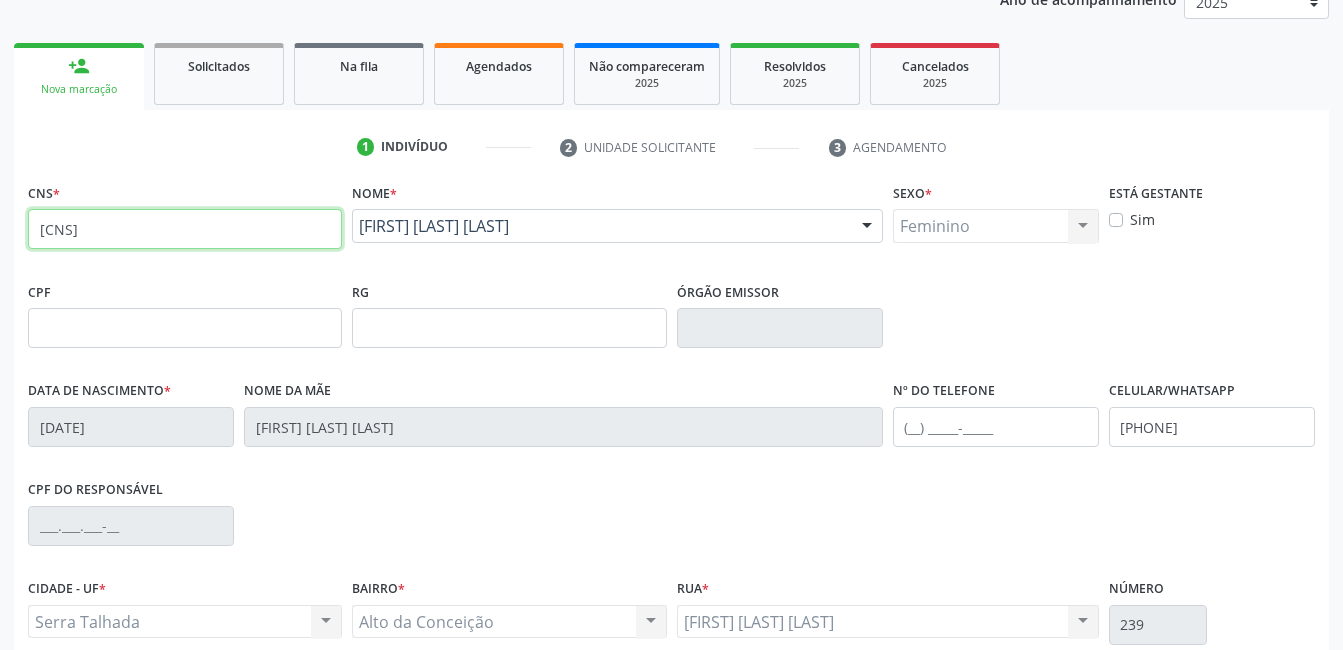 drag, startPoint x: 208, startPoint y: 224, endPoint x: -4, endPoint y: 270, distance: 216.93317 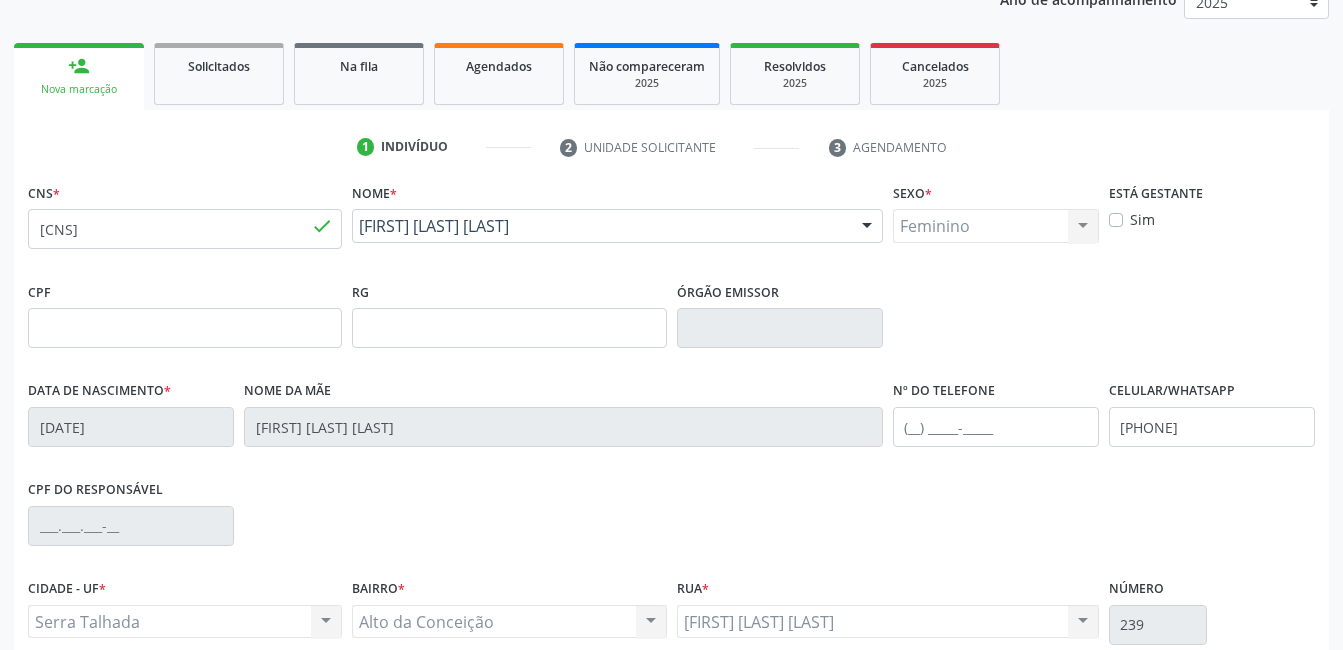 type 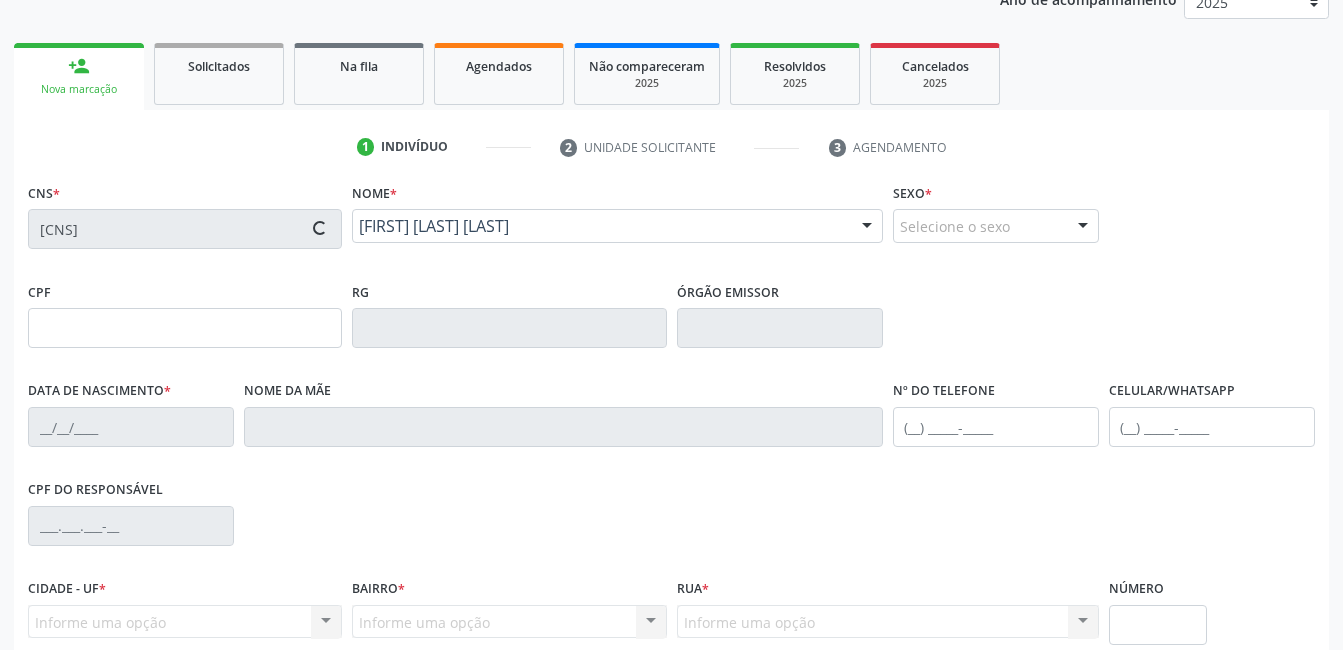 type on "[CPF]" 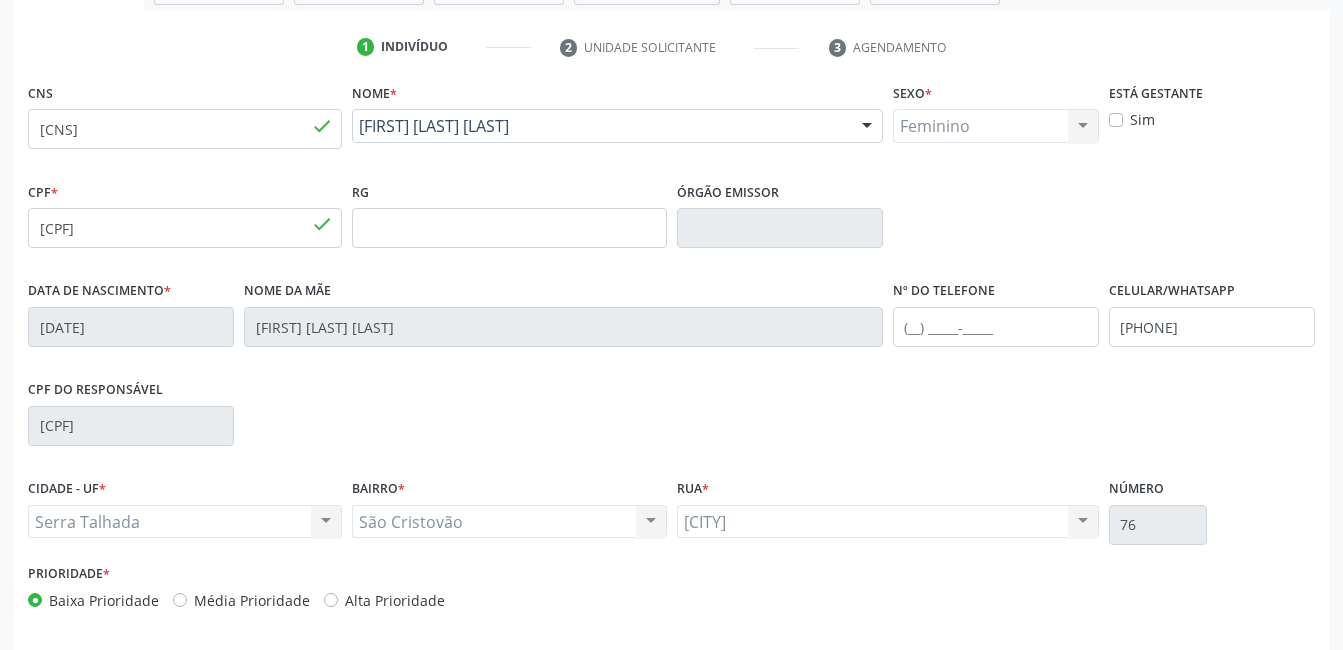 scroll, scrollTop: 434, scrollLeft: 0, axis: vertical 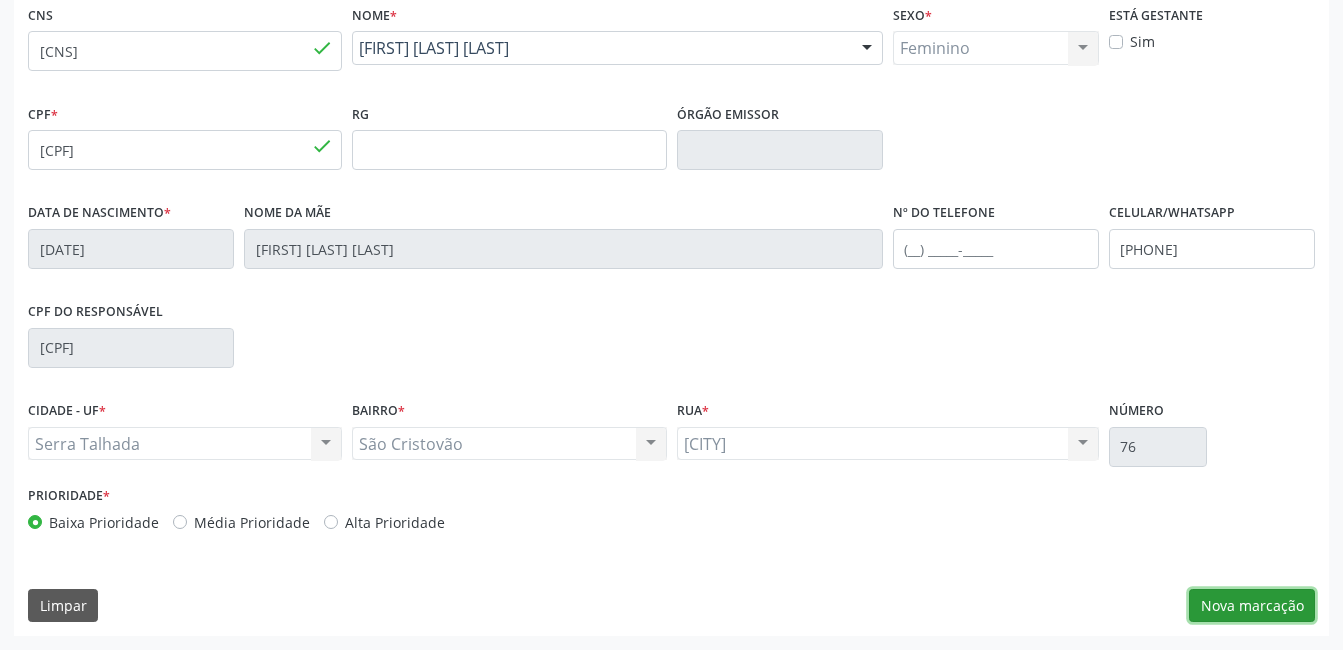 click on "Nova marcação" at bounding box center (1252, 606) 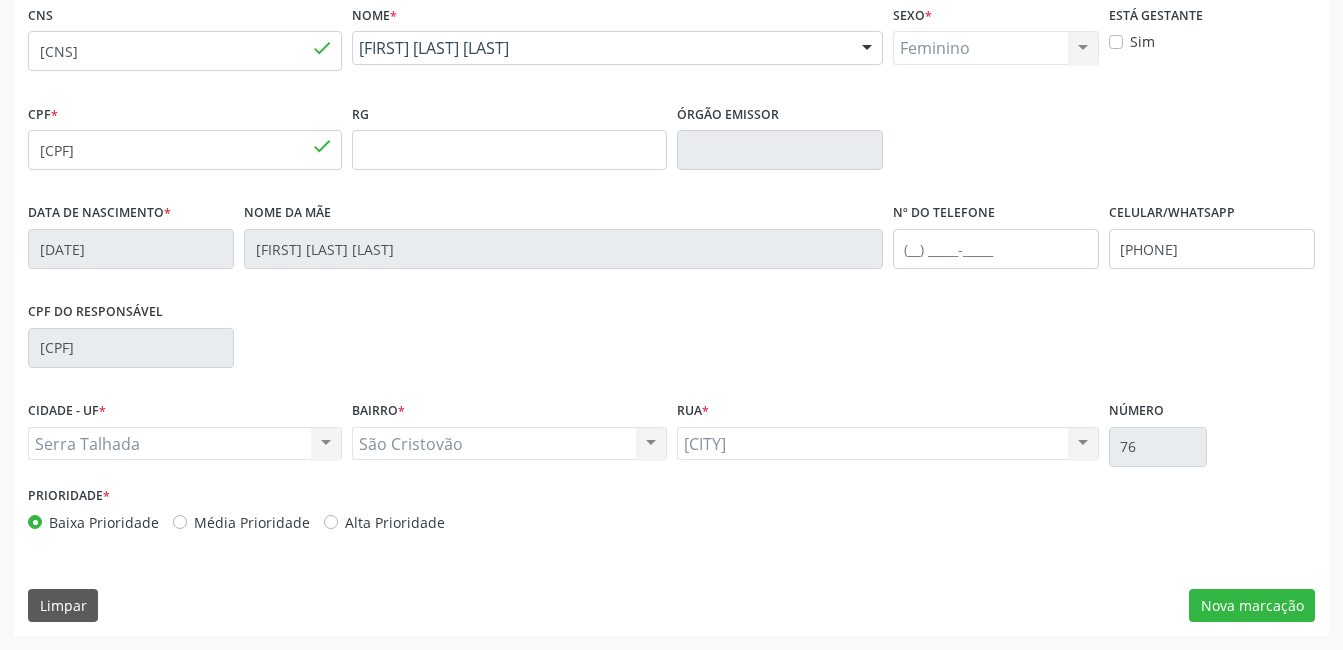 scroll, scrollTop: 256, scrollLeft: 0, axis: vertical 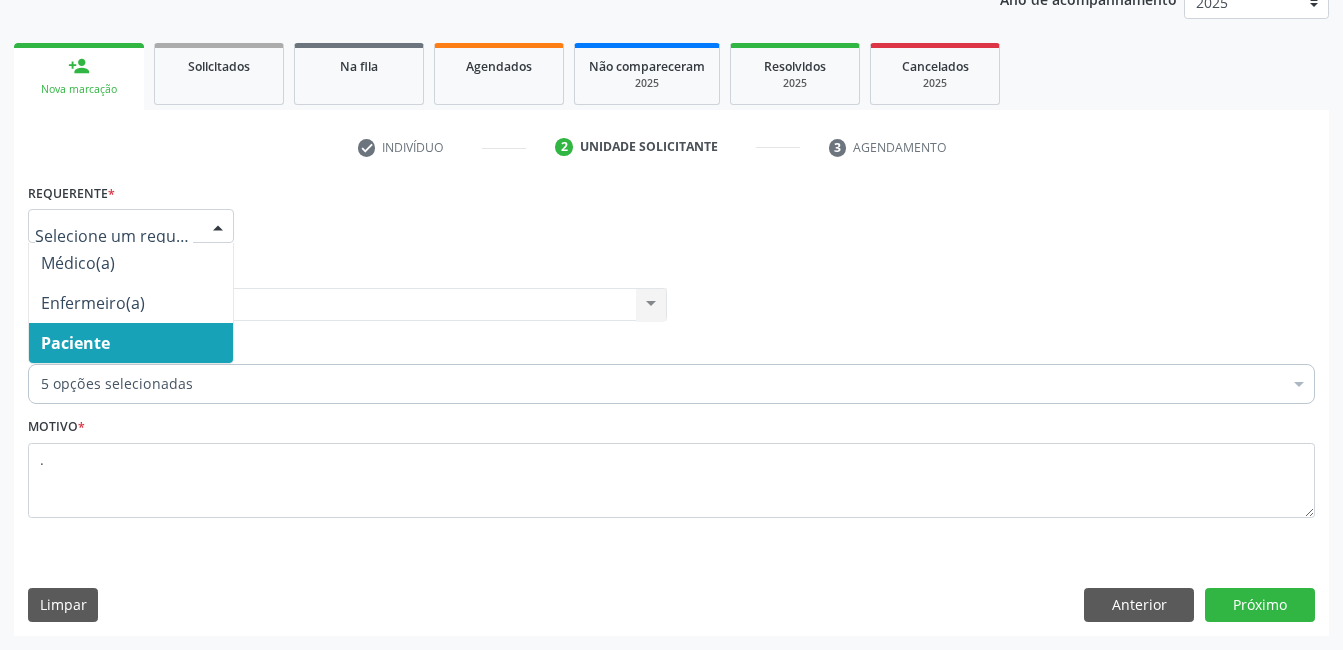 click on "Paciente" at bounding box center [131, 343] 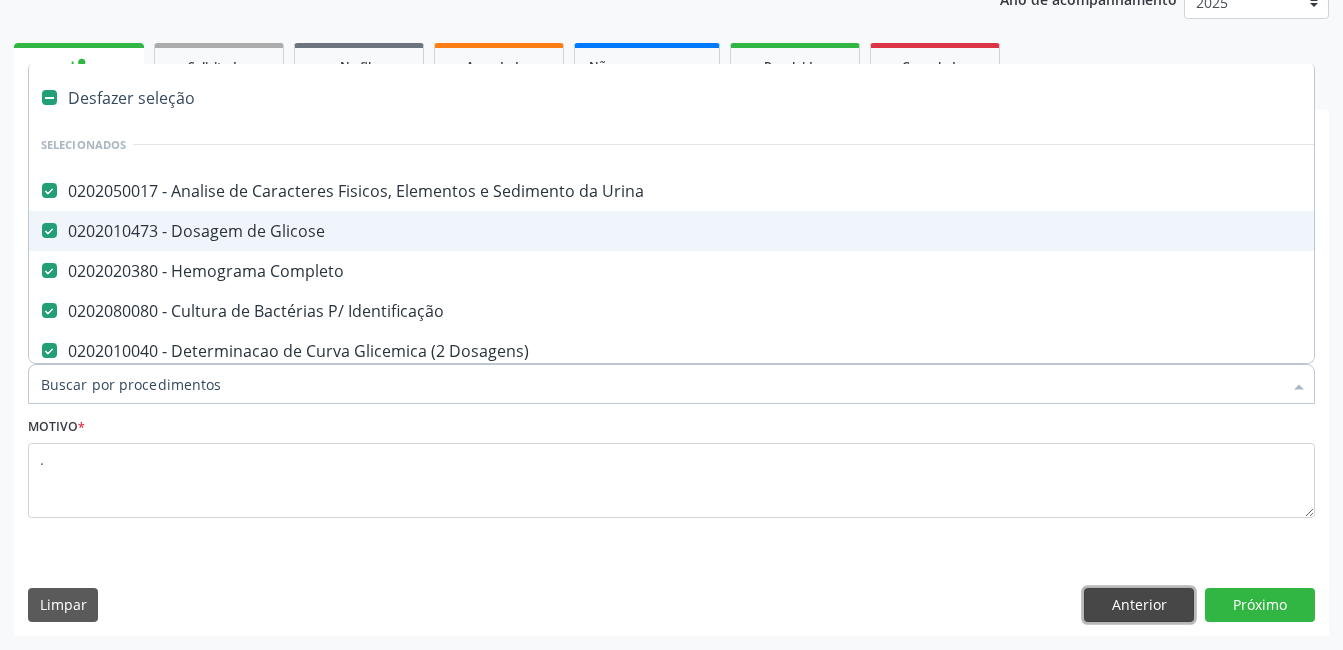 click on "Anterior" at bounding box center (1139, 605) 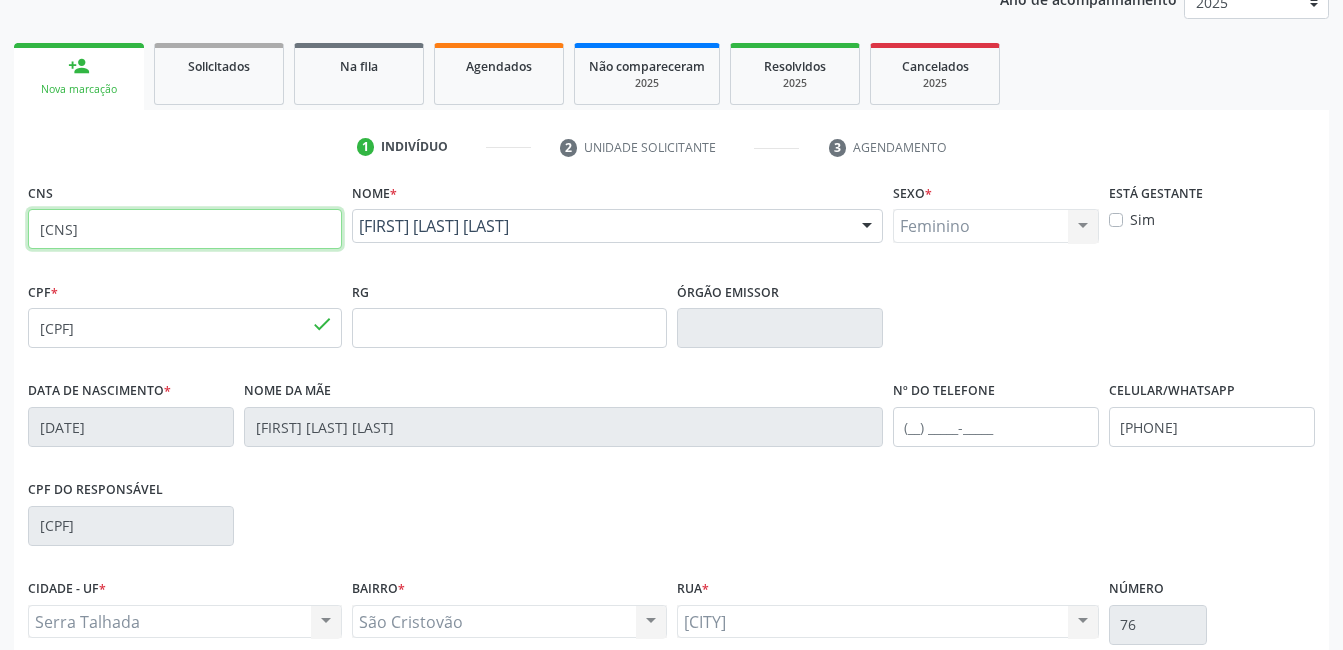 drag, startPoint x: 181, startPoint y: 226, endPoint x: -4, endPoint y: 261, distance: 188.28171 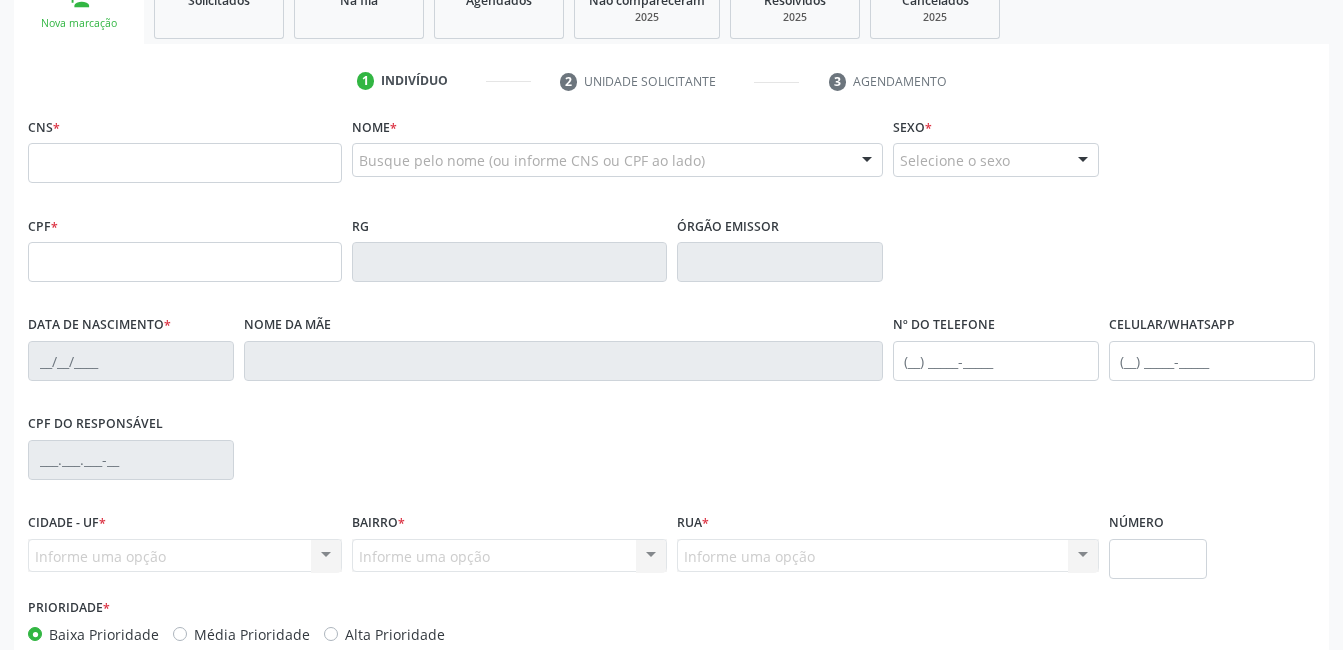 scroll, scrollTop: 322, scrollLeft: 0, axis: vertical 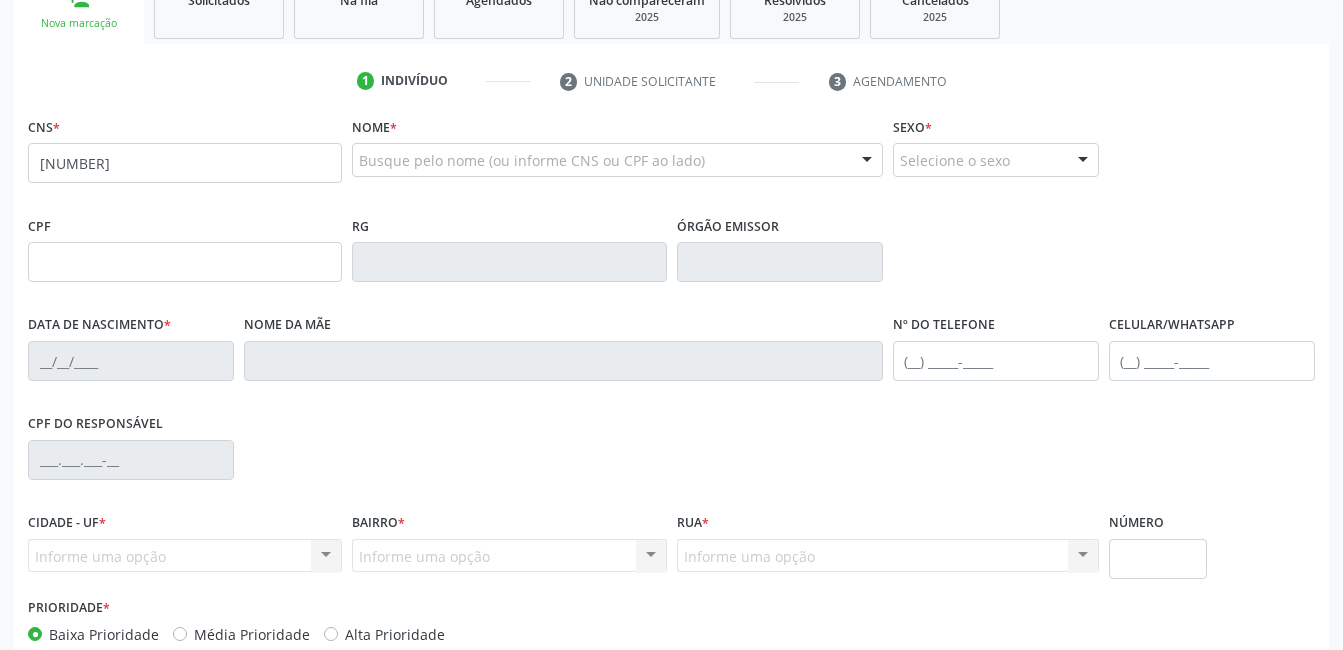 type on "[NUMBER]" 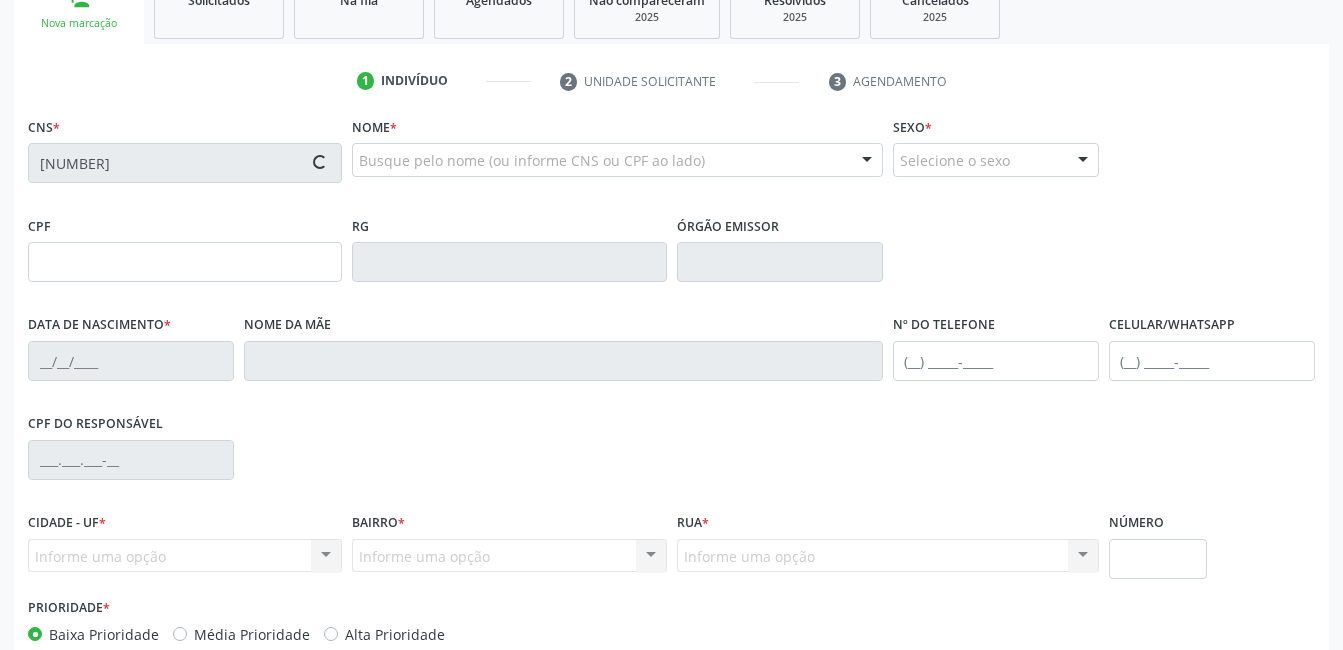 type on "[NUMBER]" 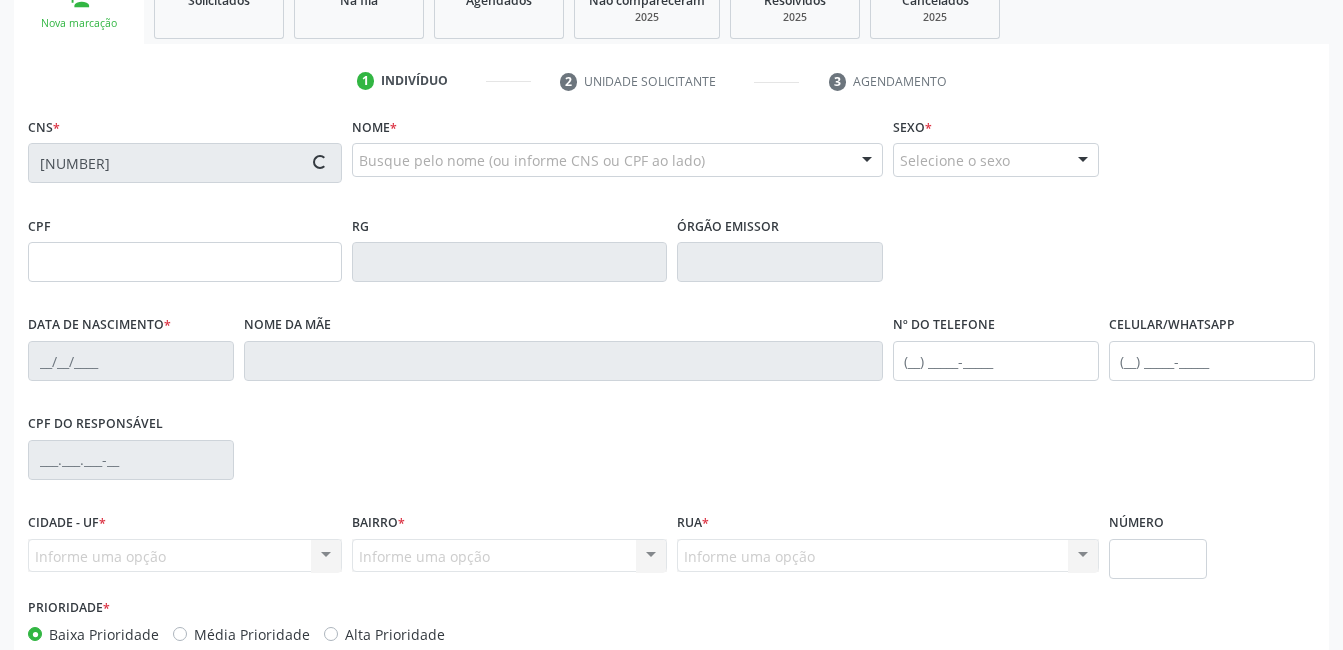 type on "[DATE]" 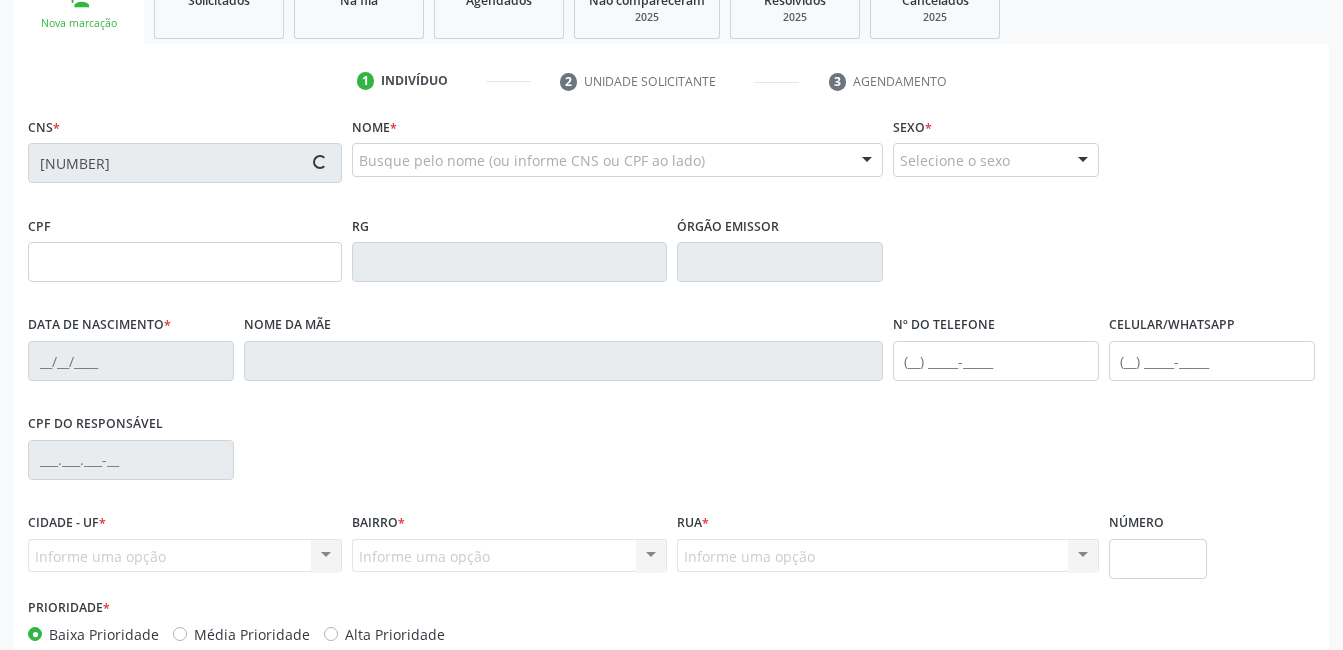 type on "[FIRST] [LAST] de [LAST]" 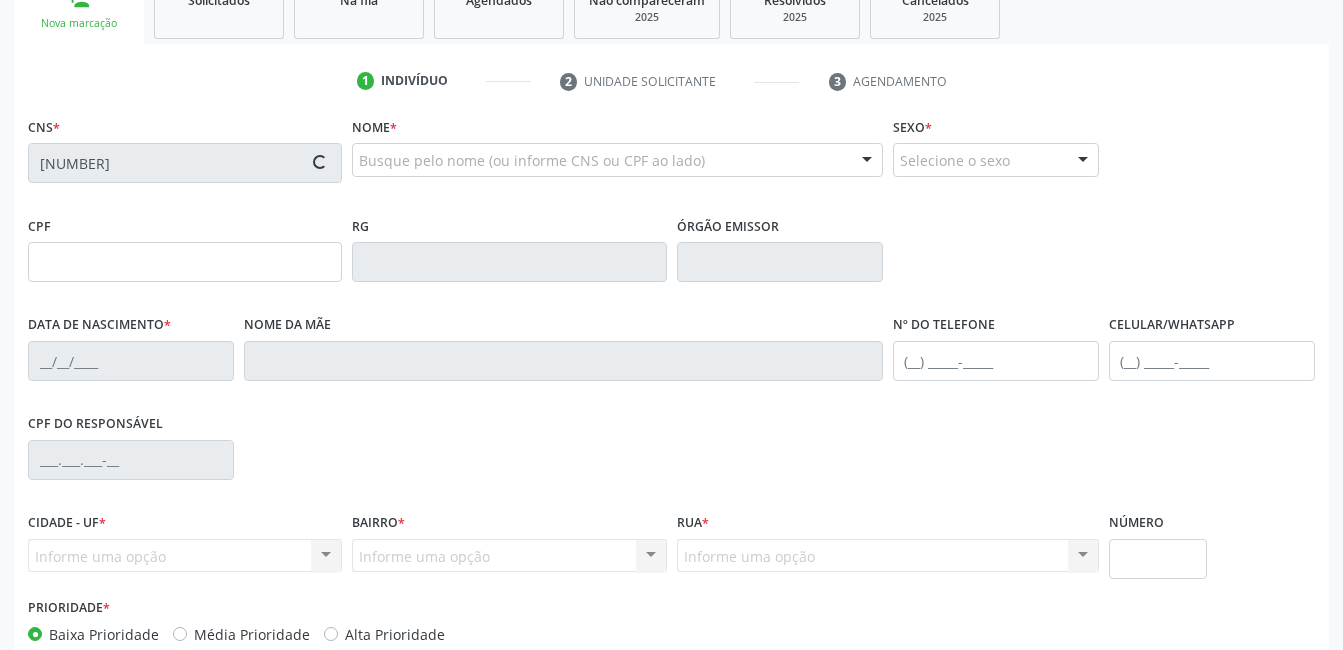type on "76" 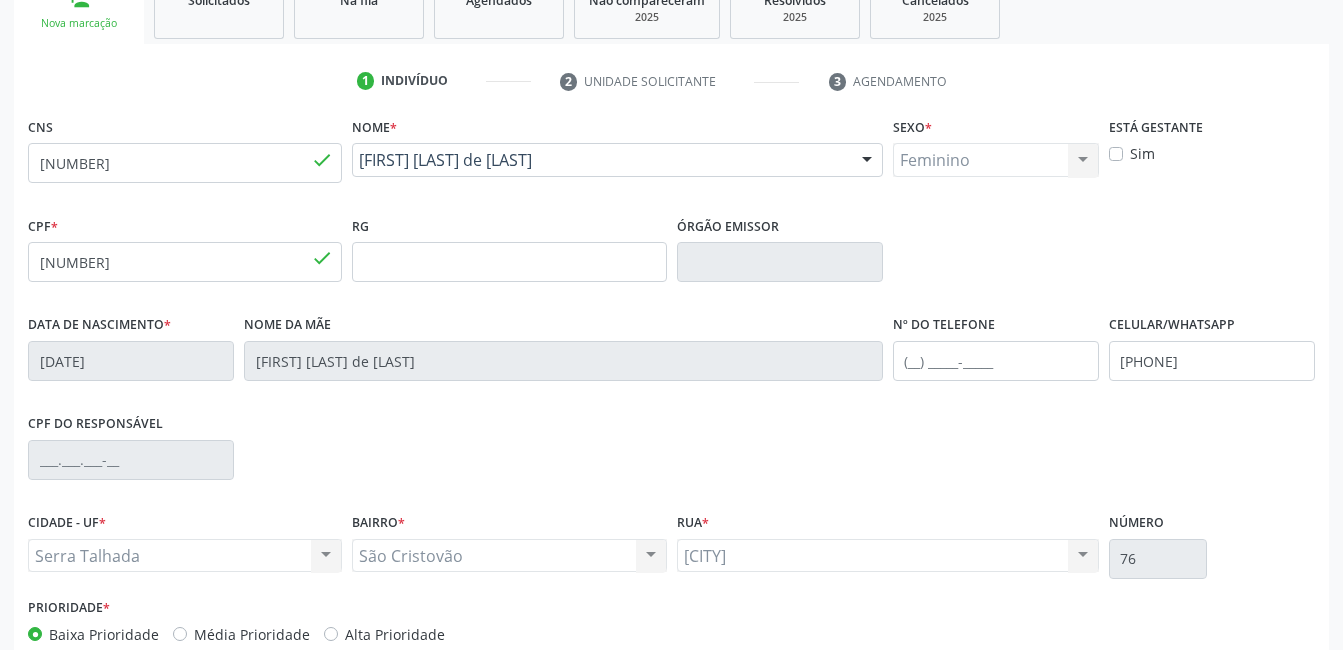scroll, scrollTop: 434, scrollLeft: 0, axis: vertical 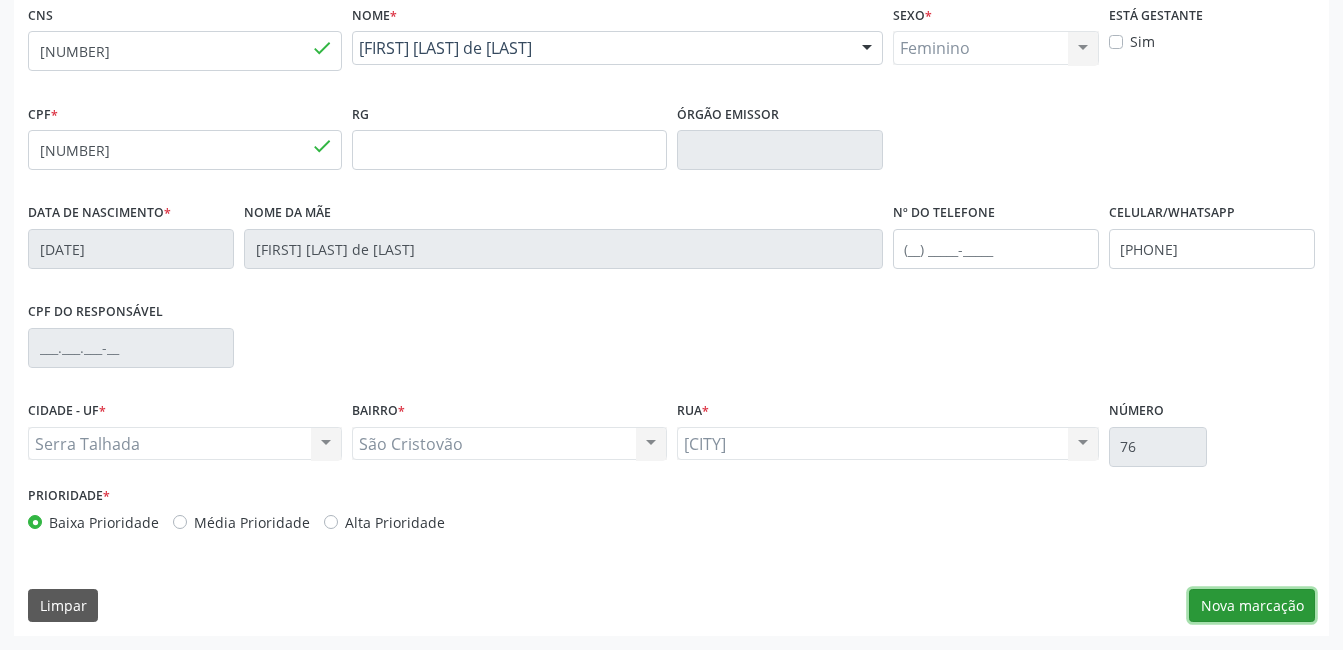 click on "Nova marcação" at bounding box center (1252, 606) 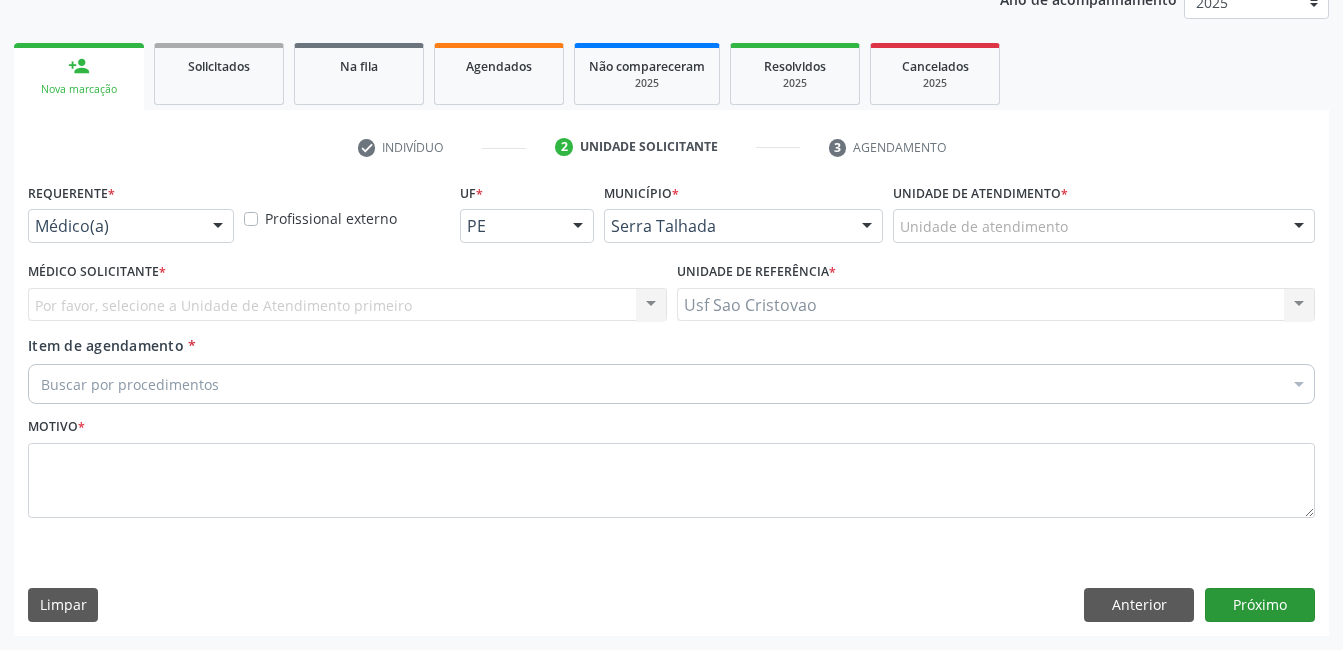 scroll, scrollTop: 256, scrollLeft: 0, axis: vertical 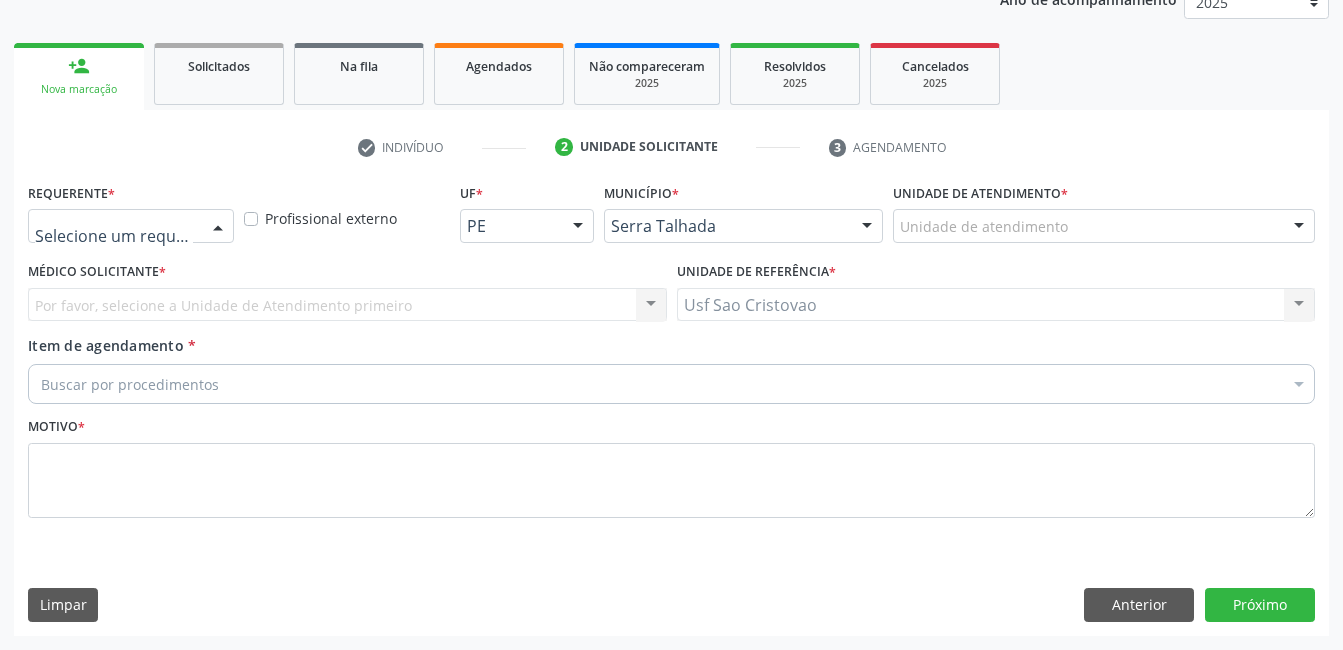 click at bounding box center [218, 227] 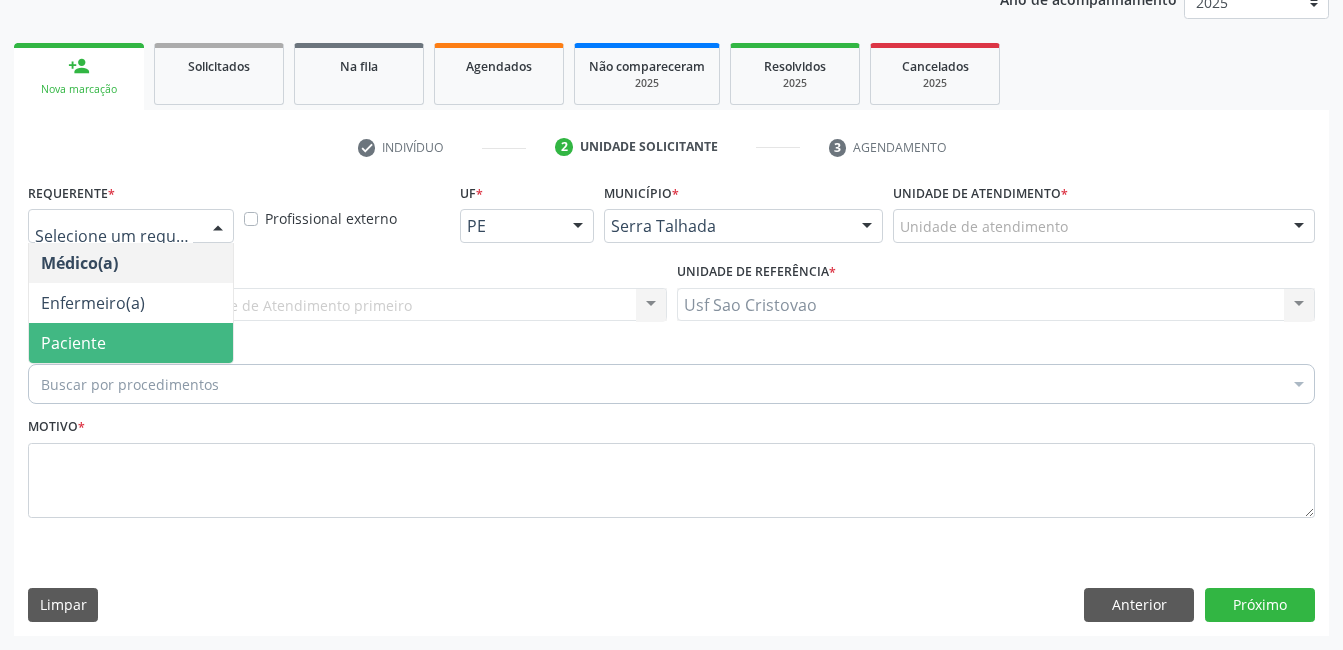 click on "Paciente" at bounding box center (131, 343) 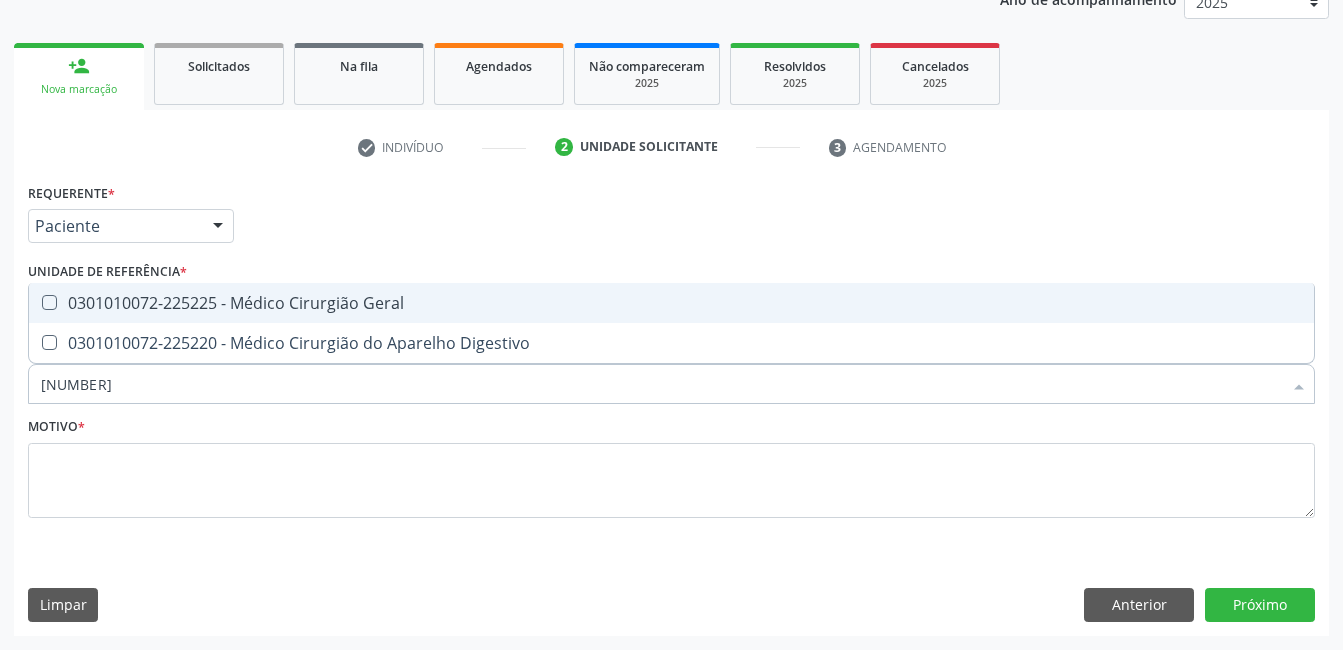 type on "225225" 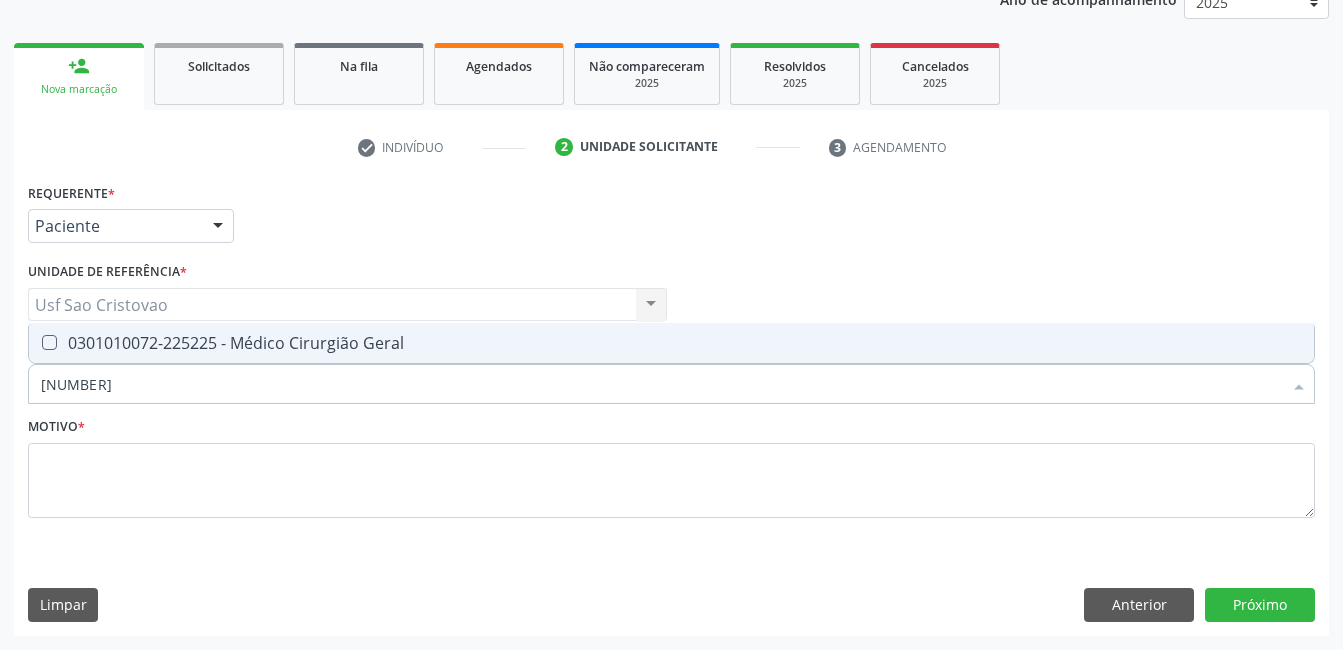click at bounding box center (49, 342) 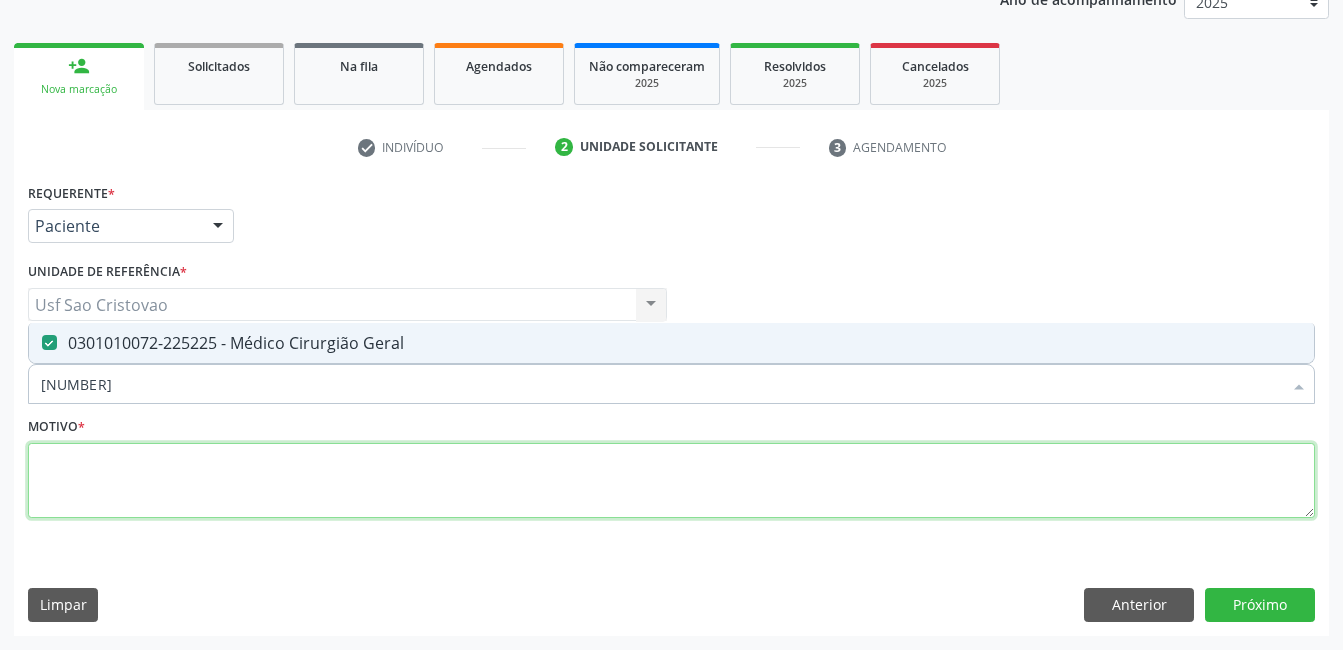 click at bounding box center [671, 481] 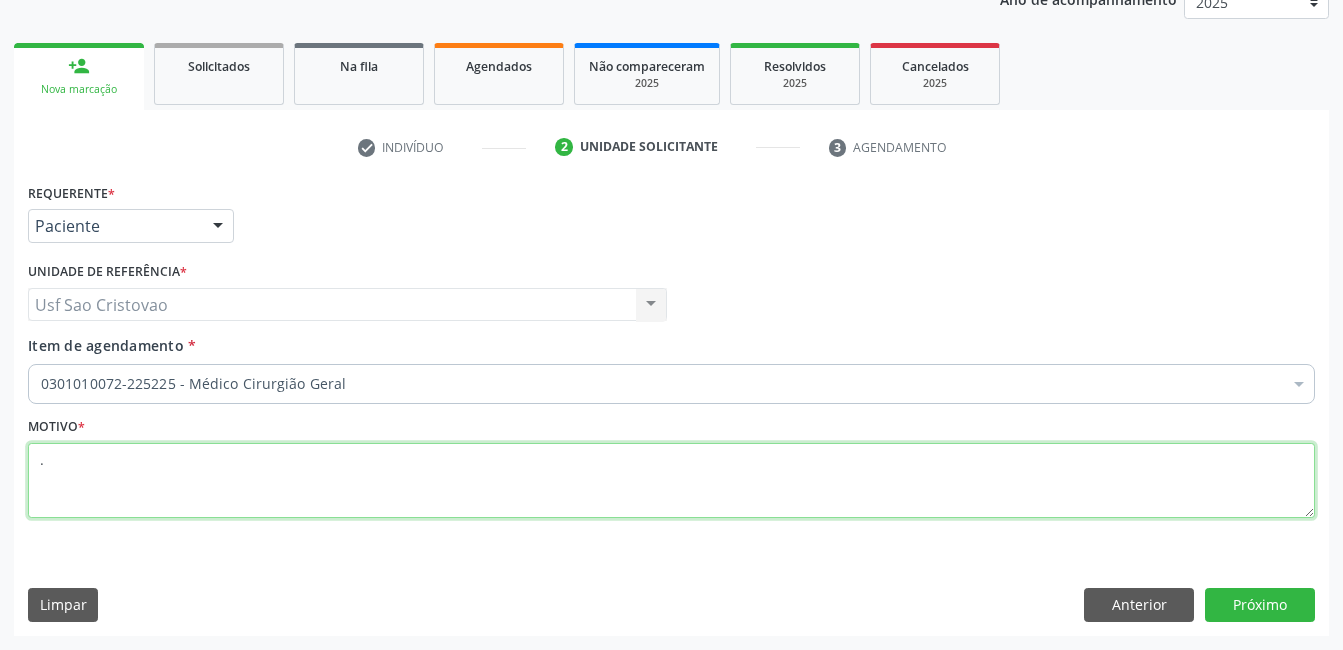 type on "." 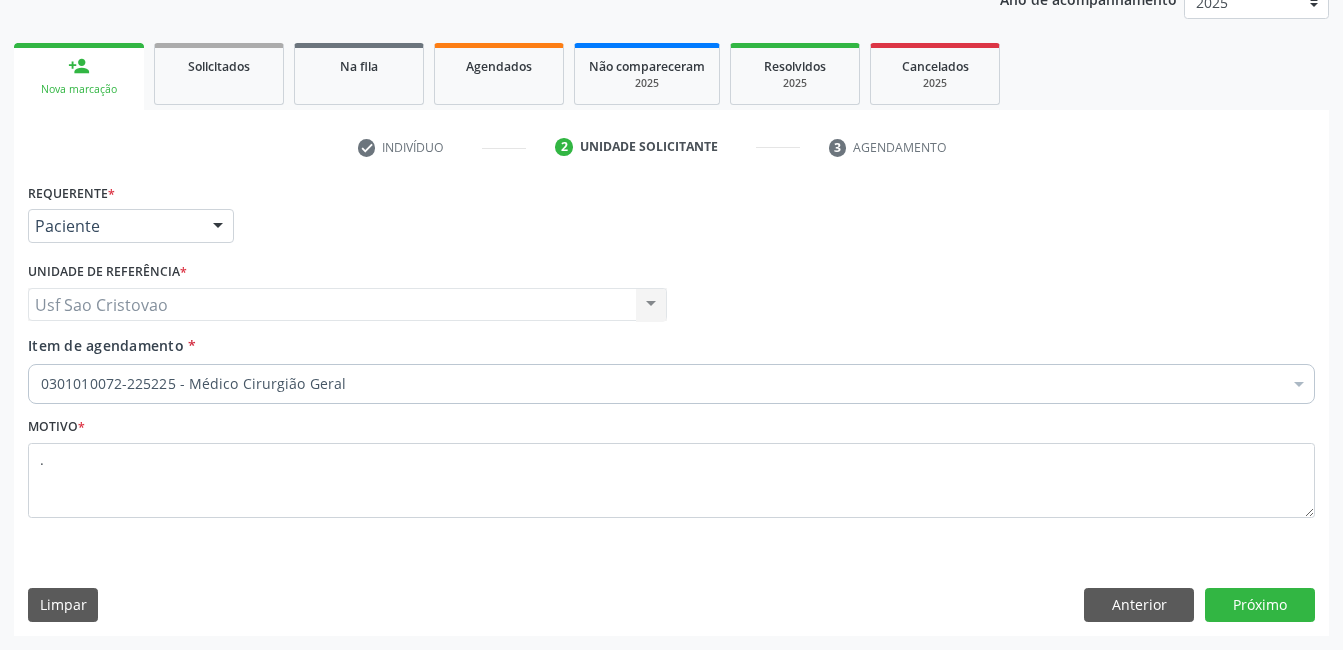 click on "Limpar
Anterior
Próximo" at bounding box center (671, 605) 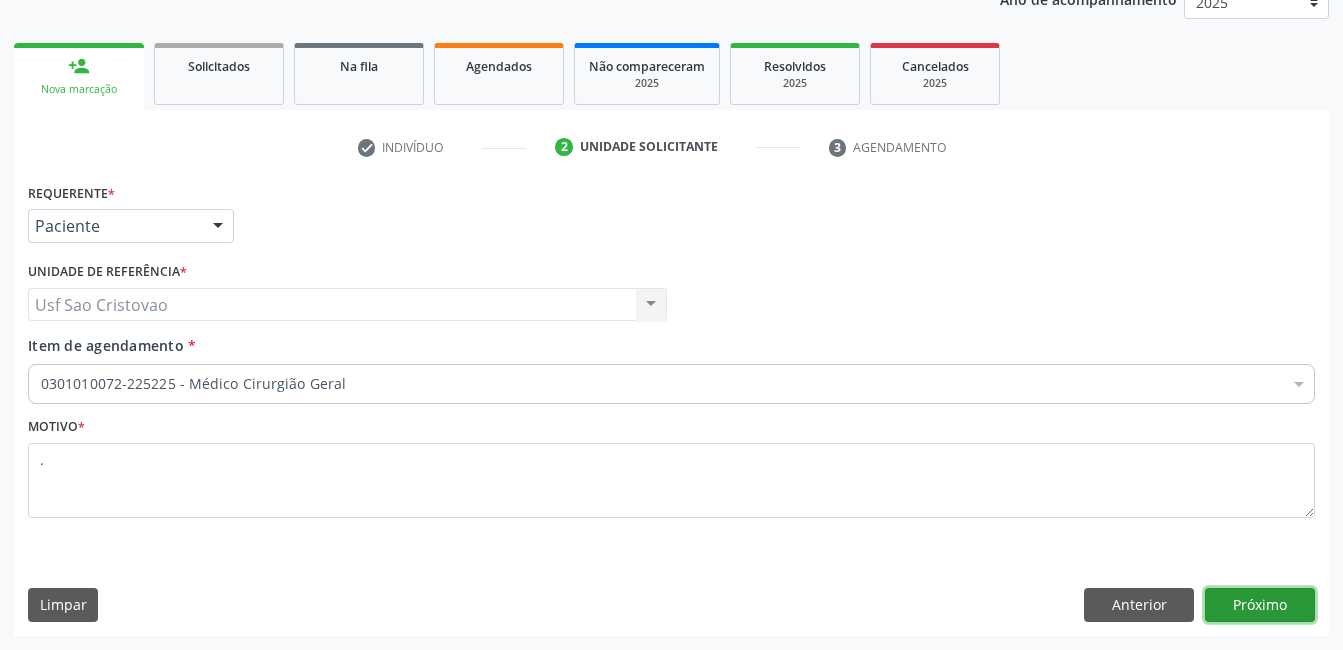 click on "Próximo" at bounding box center [1260, 605] 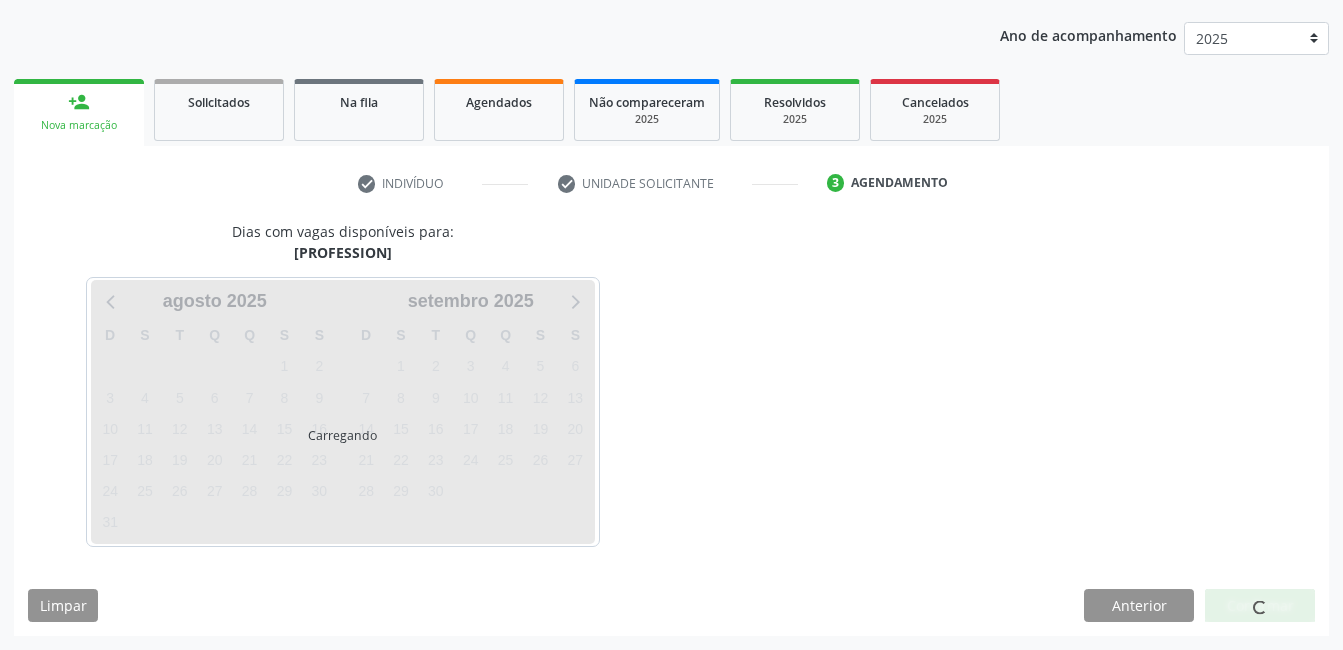 scroll, scrollTop: 220, scrollLeft: 0, axis: vertical 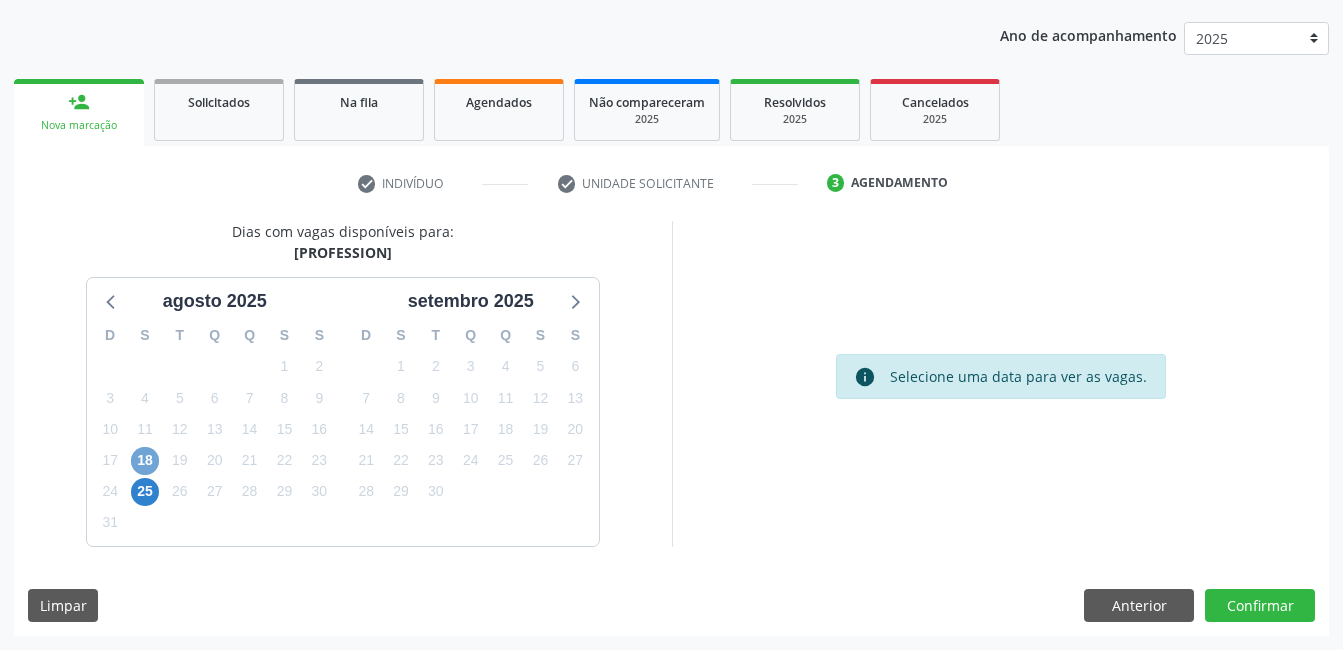 click on "18" at bounding box center (145, 461) 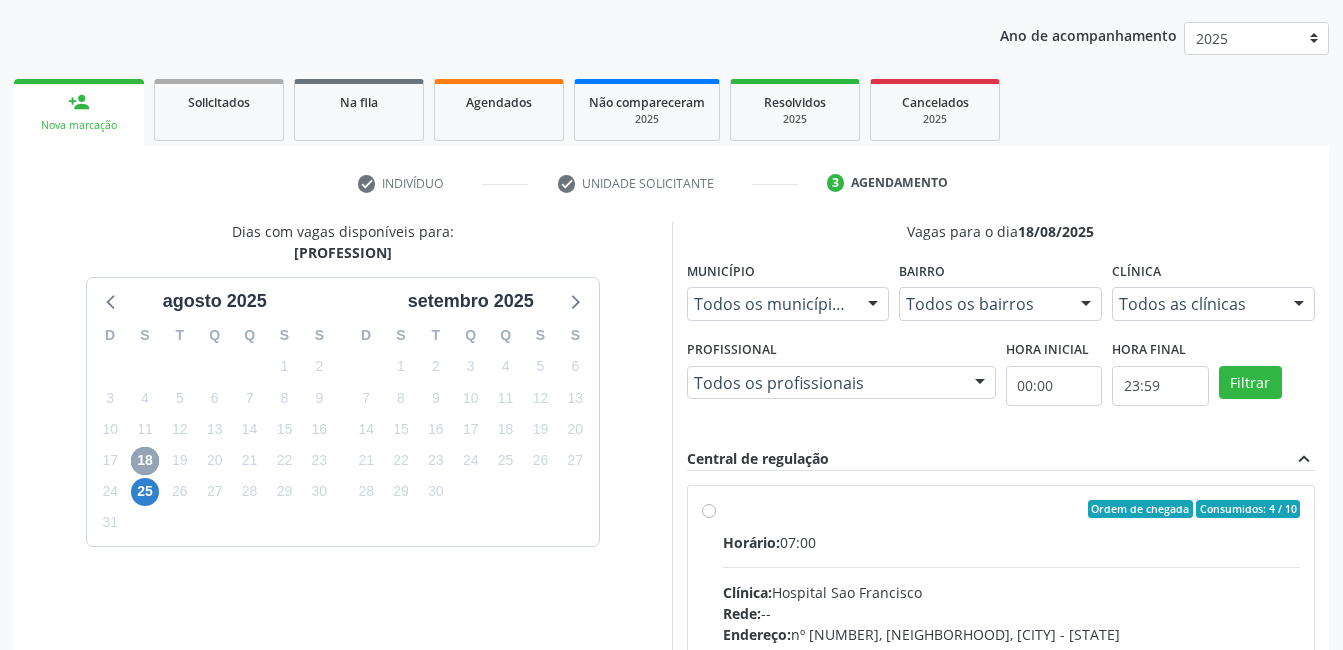 scroll, scrollTop: 320, scrollLeft: 0, axis: vertical 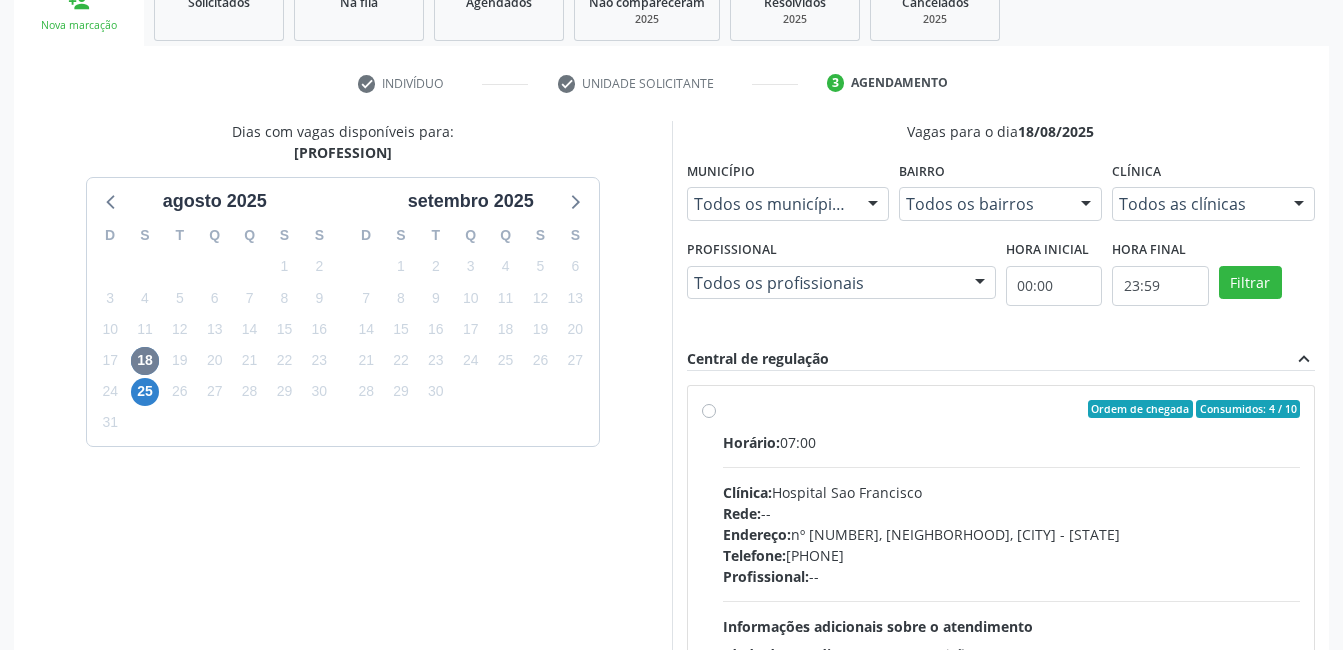 click on "Ordem de chegada
Consumidos: 4 / 10
Horário:   07:00
Clínica:  Hospital Sao Francisco
Rede:
--
Endereço:   nº 384, Varzea, Serra Talhada - PE
Telefone:   (81) 38312142
Profissional:
--
Informações adicionais sobre o atendimento
Idade de atendimento:
Sem restrição
Gênero(s) atendido(s):
Sem restrição
Informações adicionais:
--" at bounding box center [1012, 553] 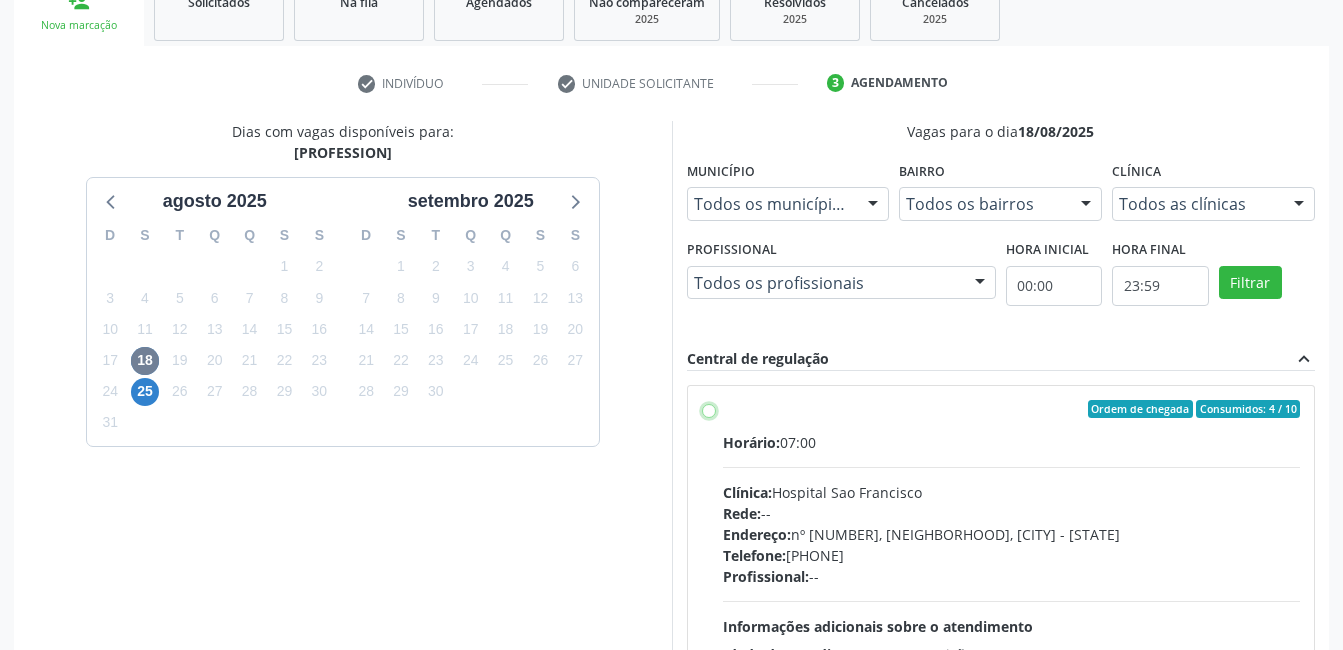 click on "Ordem de chegada
Consumidos: 4 / 10
Horário:   07:00
Clínica:  Hospital Sao Francisco
Rede:
--
Endereço:   nº 384, Varzea, Serra Talhada - PE
Telefone:   (81) 38312142
Profissional:
--
Informações adicionais sobre o atendimento
Idade de atendimento:
Sem restrição
Gênero(s) atendido(s):
Sem restrição
Informações adicionais:
--" at bounding box center (709, 409) 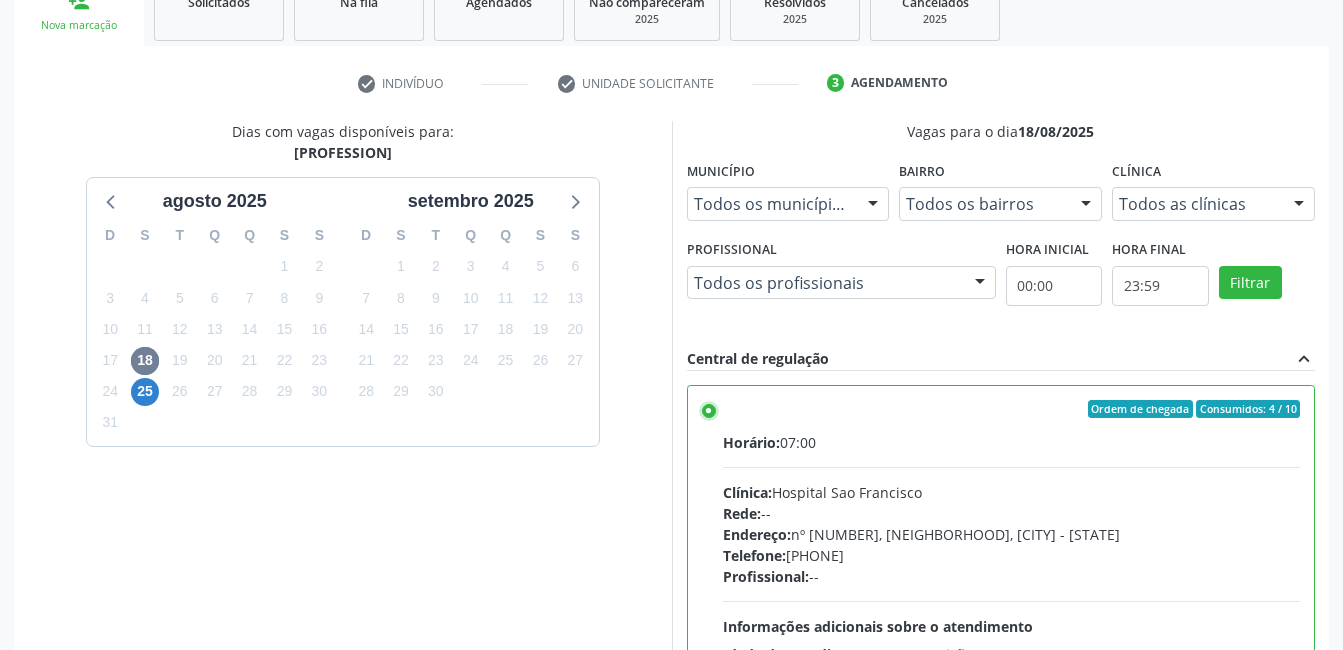 scroll, scrollTop: 545, scrollLeft: 0, axis: vertical 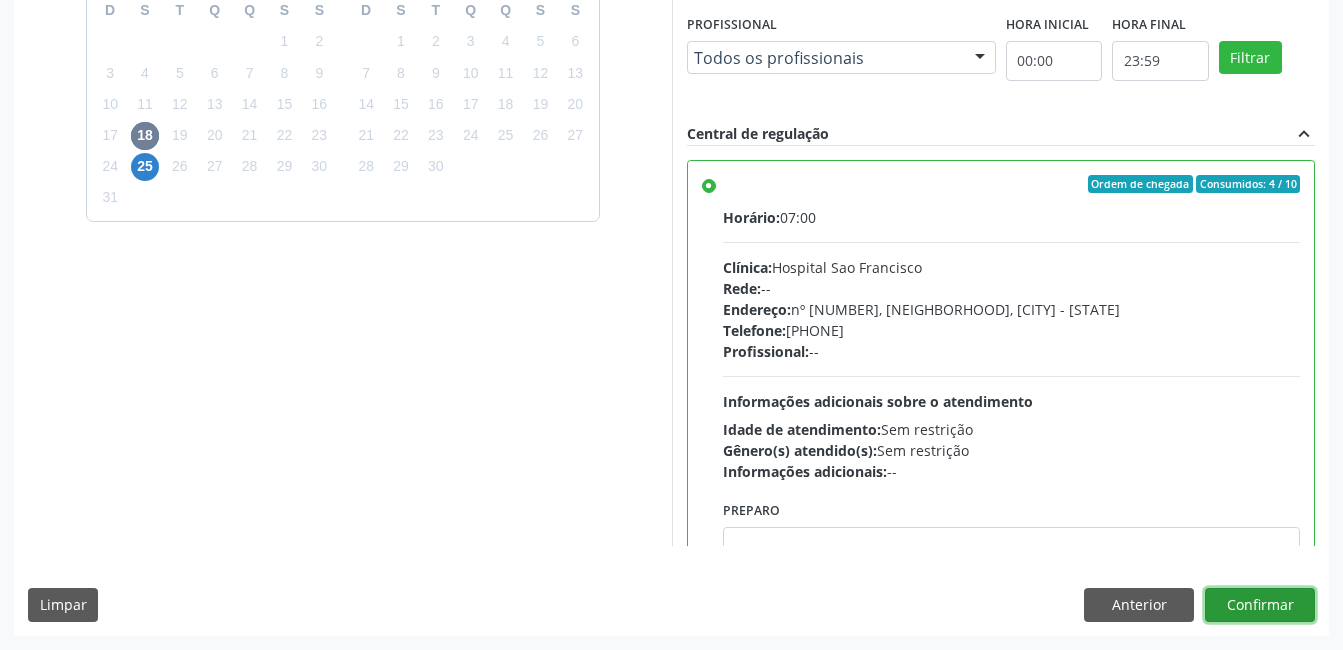 click on "Confirmar" at bounding box center [1260, 605] 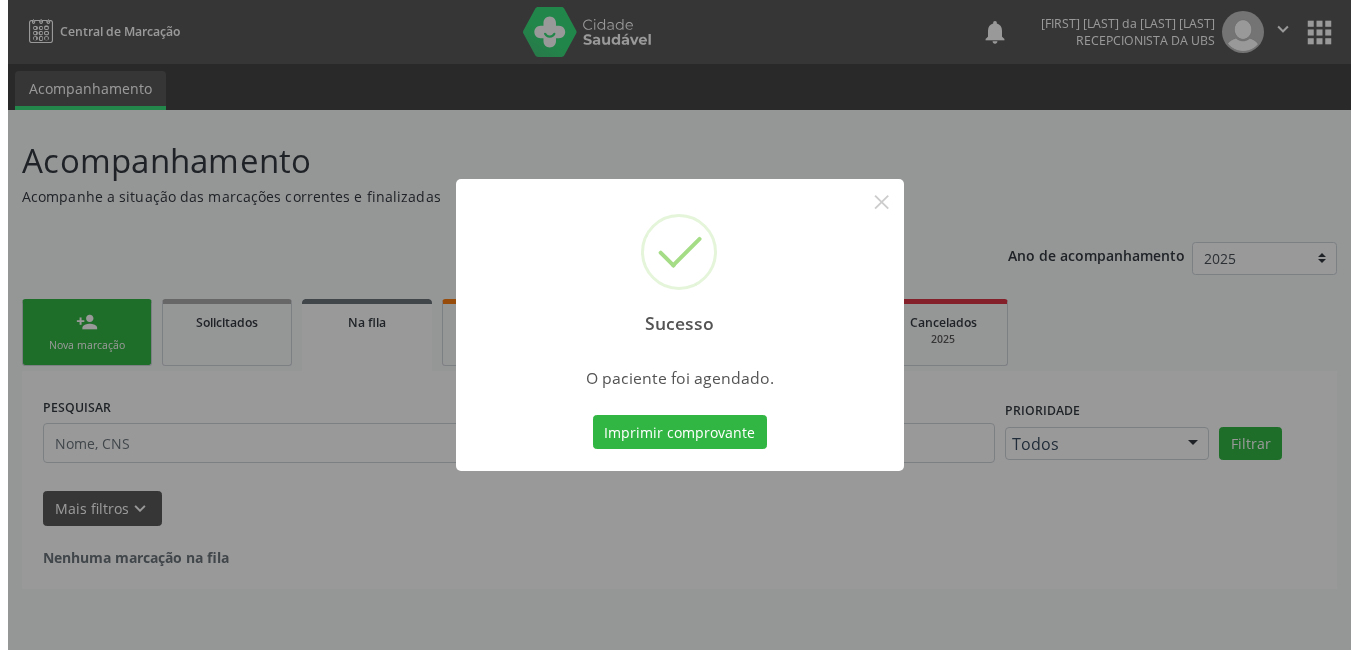 scroll, scrollTop: 0, scrollLeft: 0, axis: both 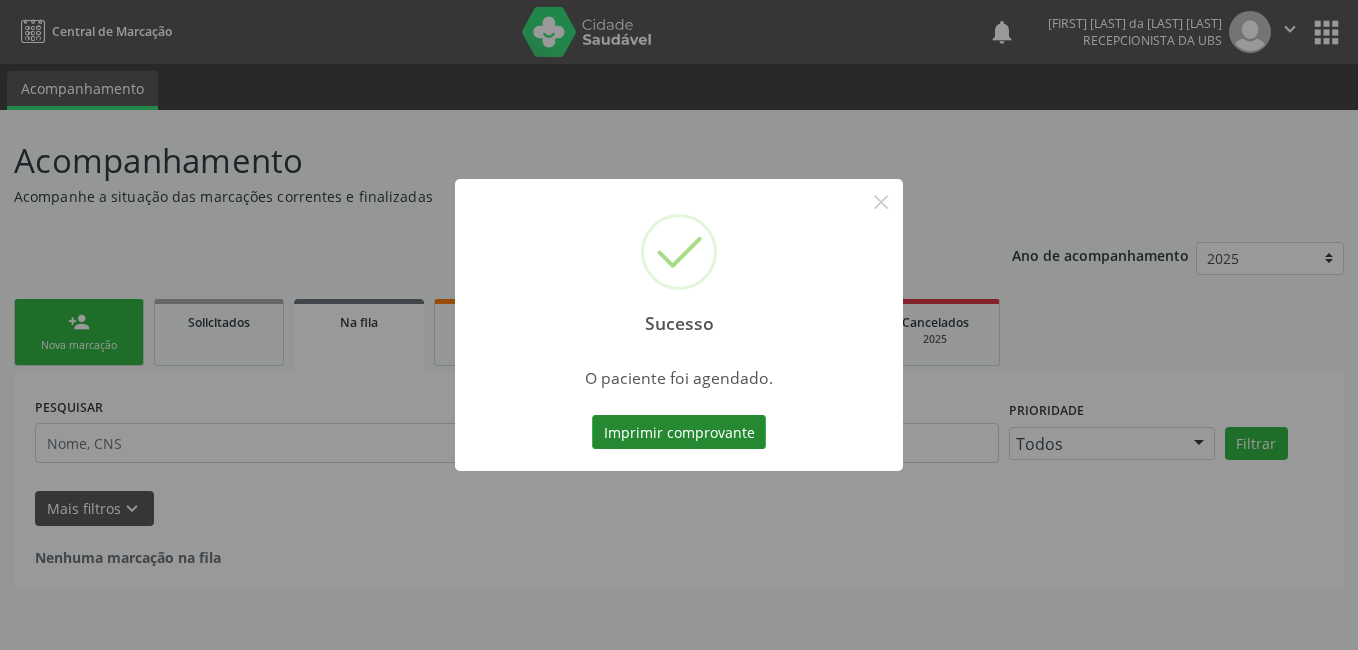 click on "Imprimir comprovante" at bounding box center [679, 432] 